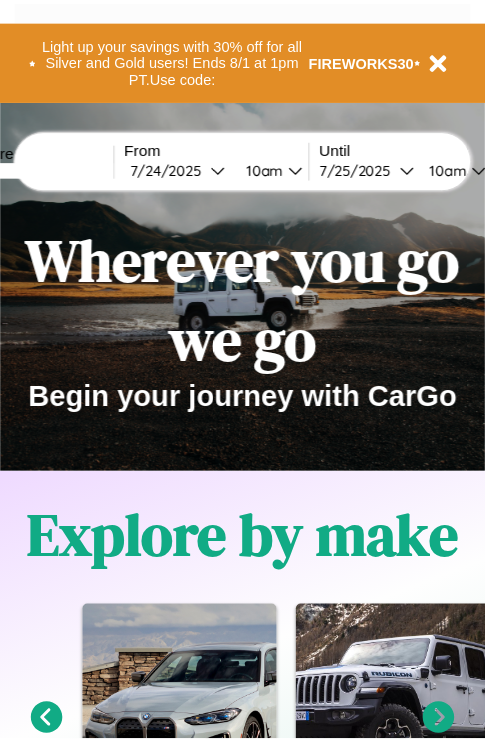 scroll, scrollTop: 0, scrollLeft: 0, axis: both 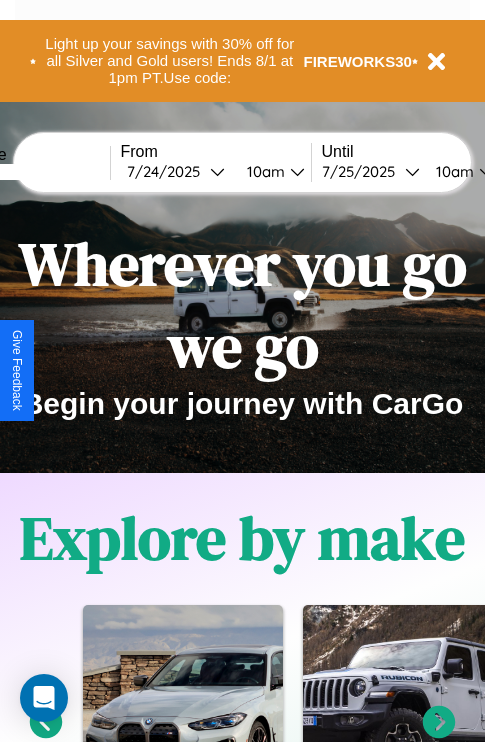 click at bounding box center [35, 172] 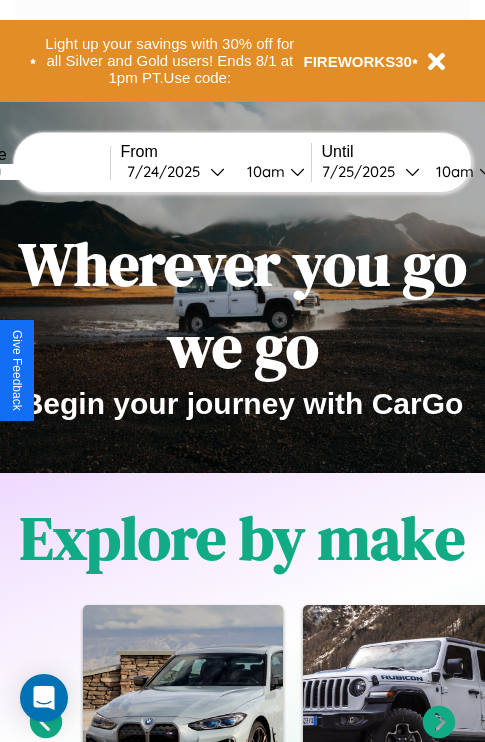 type on "*******" 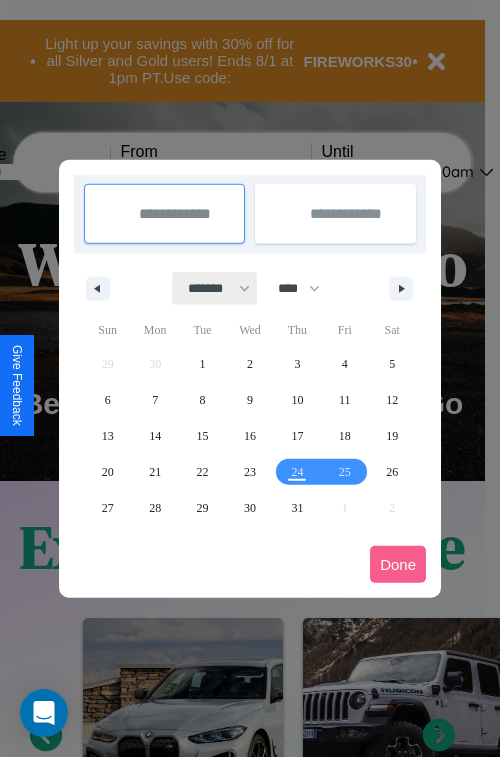 click on "******* ******** ***** ***** *** **** **** ****** ********* ******* ******** ********" at bounding box center (215, 288) 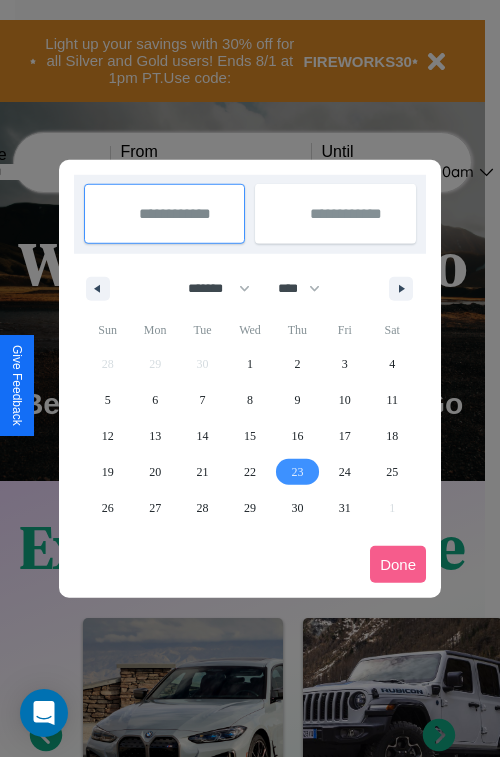click on "23" at bounding box center (297, 472) 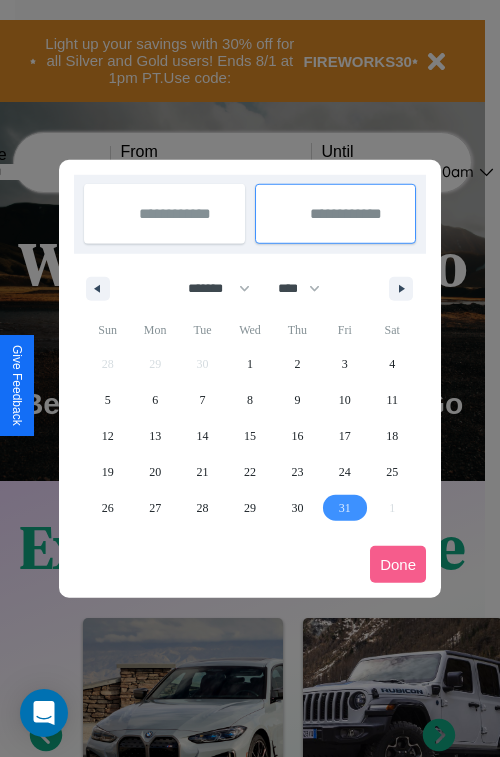 click on "31" at bounding box center (345, 508) 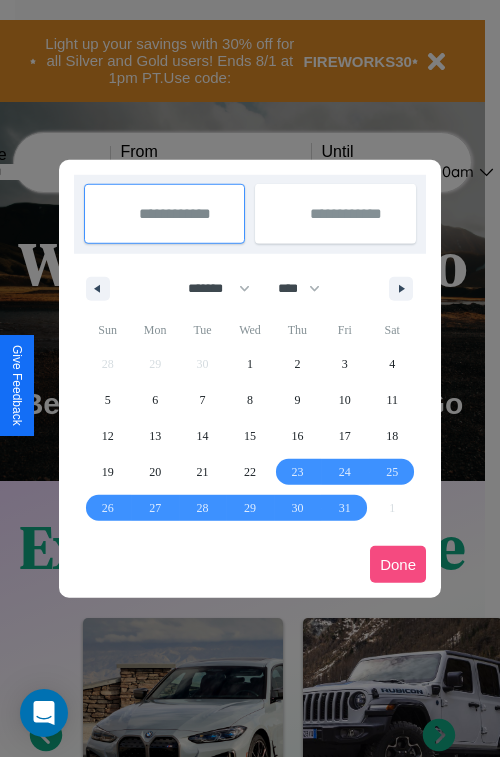 click on "Done" at bounding box center (398, 564) 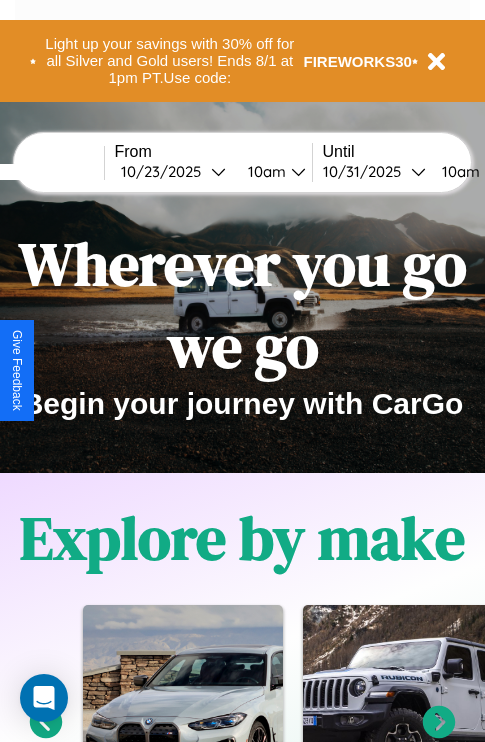 click on "10am" at bounding box center (264, 171) 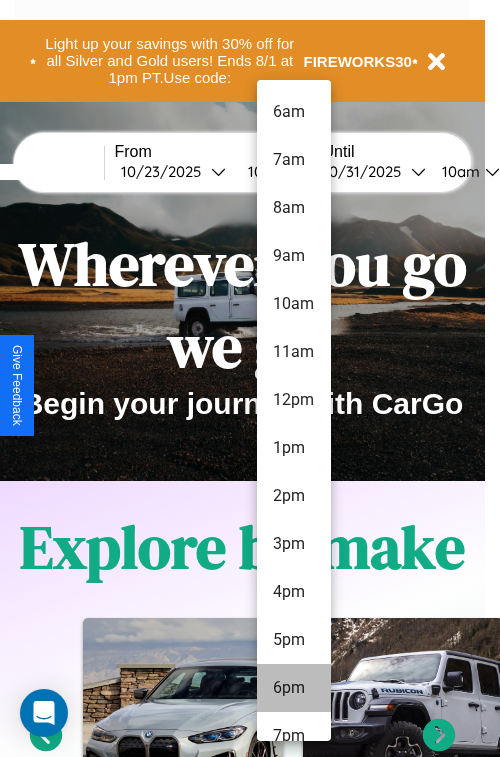 click on "6pm" at bounding box center (294, 688) 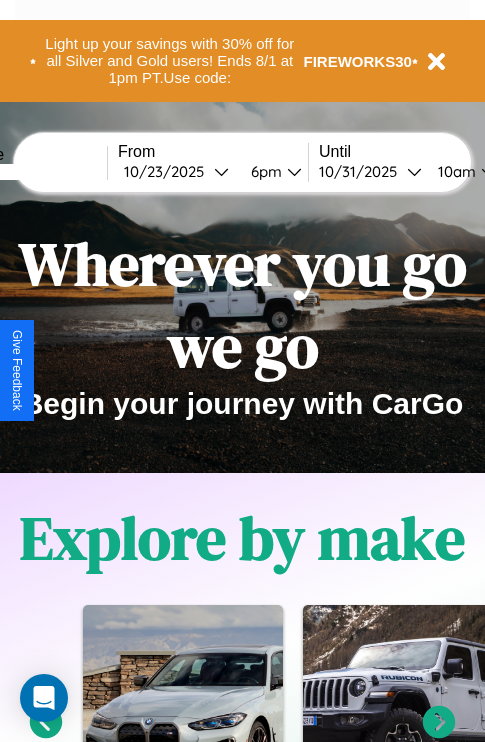 click on "10am" at bounding box center (454, 171) 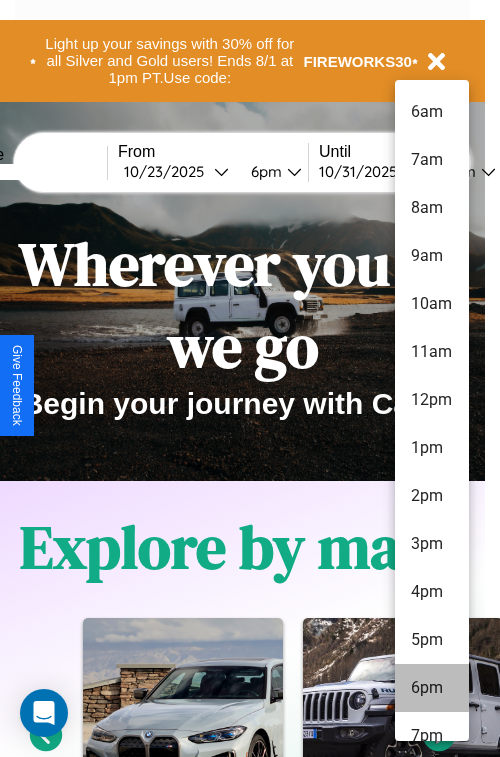 click on "6pm" at bounding box center [432, 688] 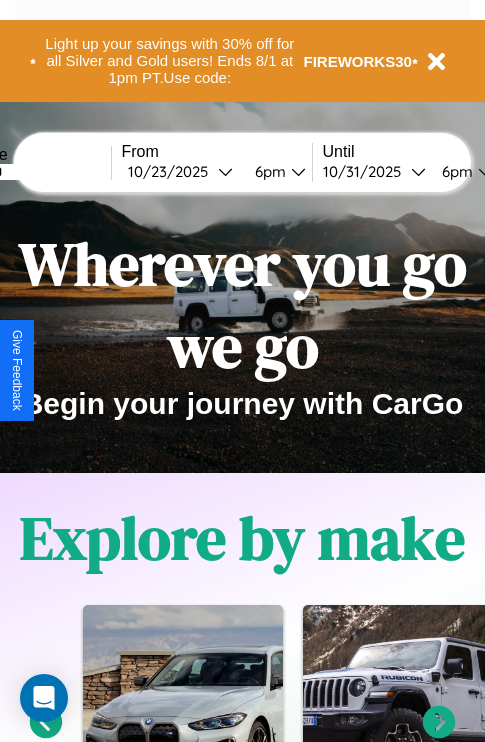 scroll, scrollTop: 0, scrollLeft: 75, axis: horizontal 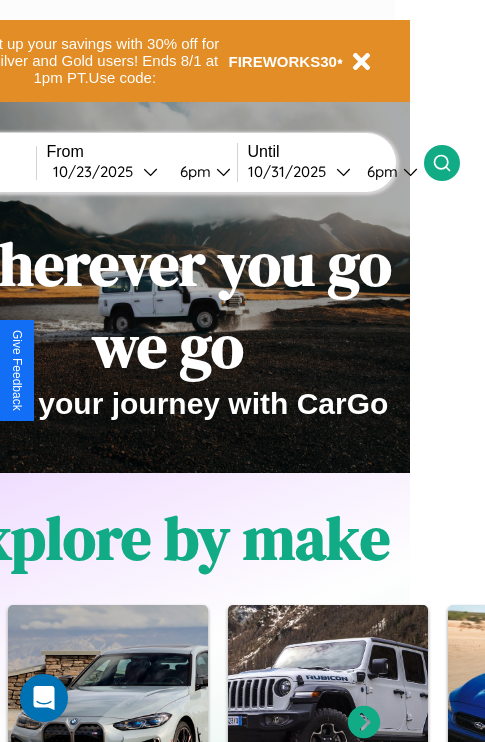 click 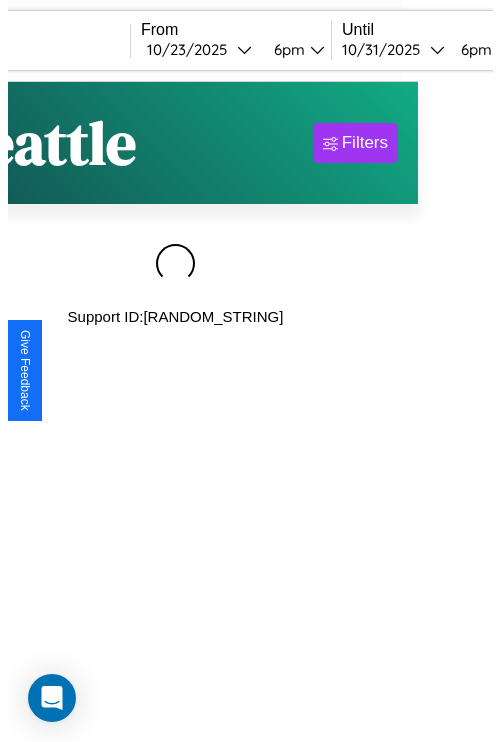scroll, scrollTop: 0, scrollLeft: 0, axis: both 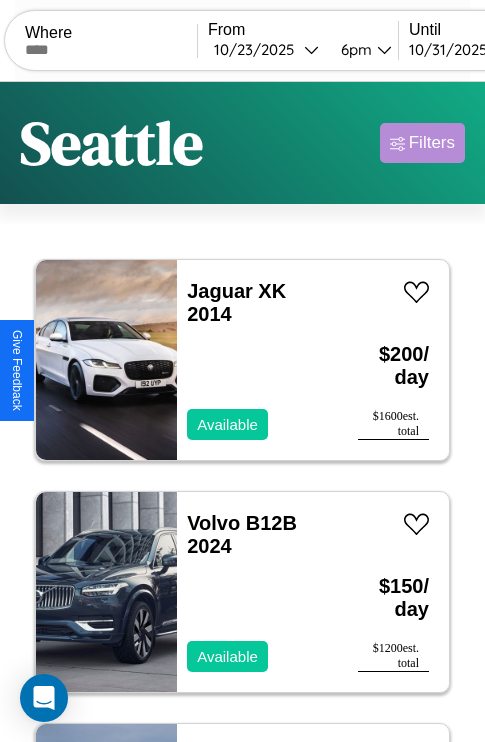 click on "Filters" at bounding box center (432, 143) 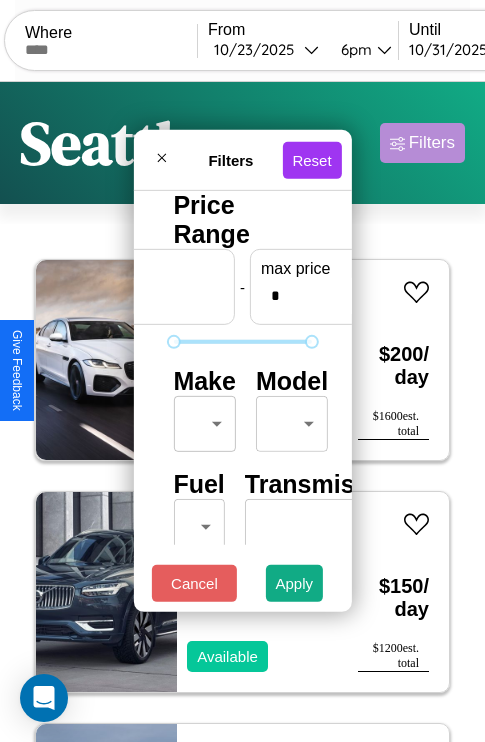 scroll, scrollTop: 0, scrollLeft: 124, axis: horizontal 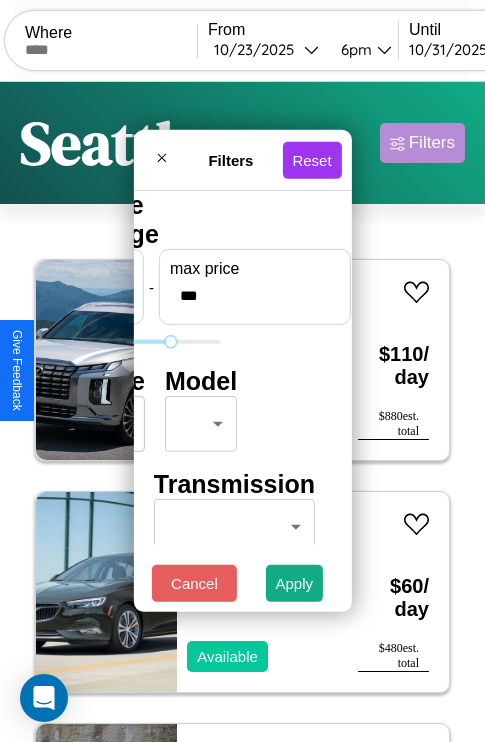 type on "***" 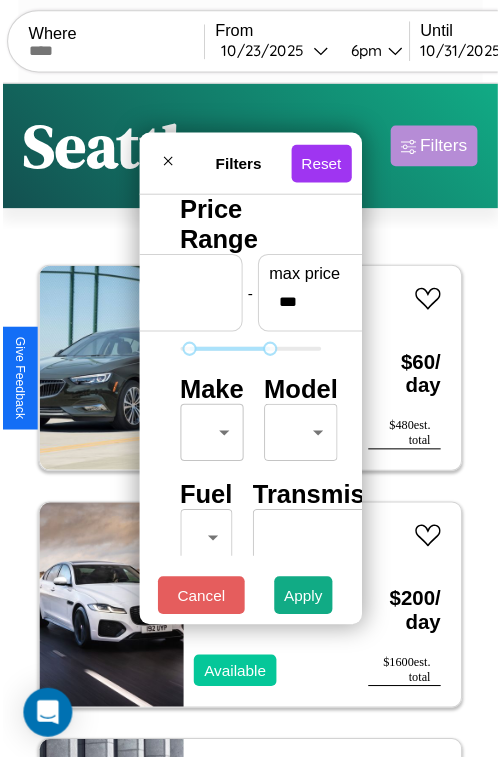 scroll, scrollTop: 59, scrollLeft: 0, axis: vertical 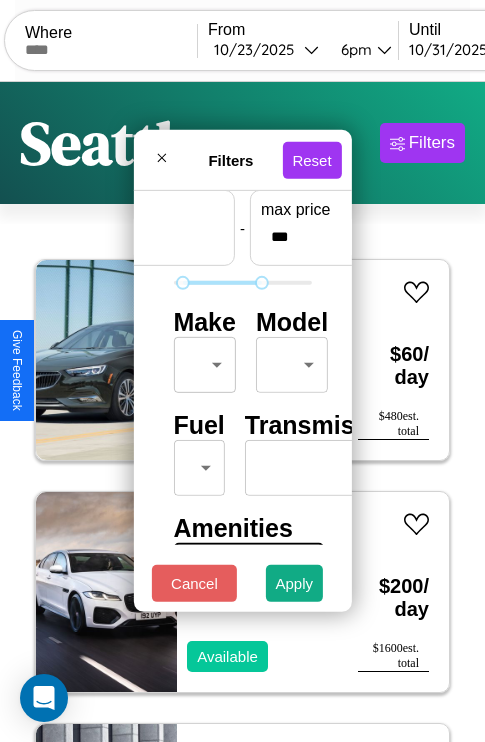 type on "**" 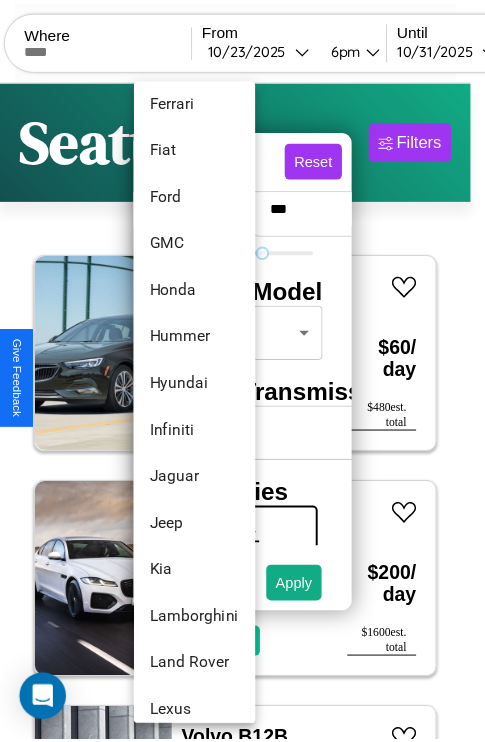 scroll, scrollTop: 614, scrollLeft: 0, axis: vertical 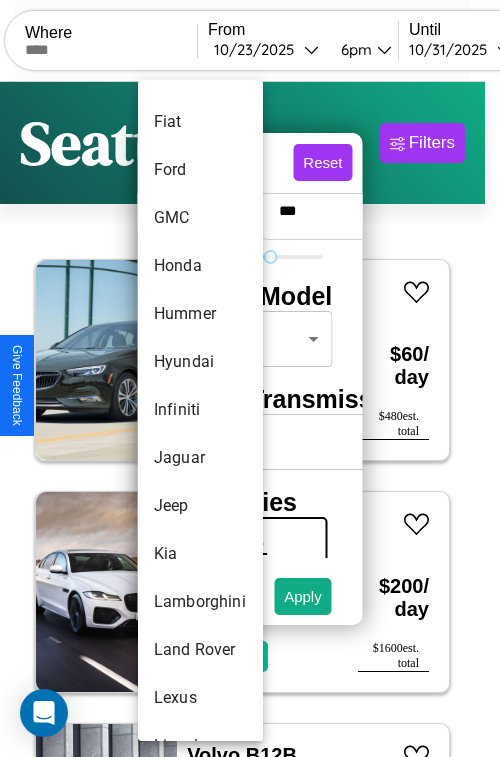 click on "Infiniti" at bounding box center (200, 410) 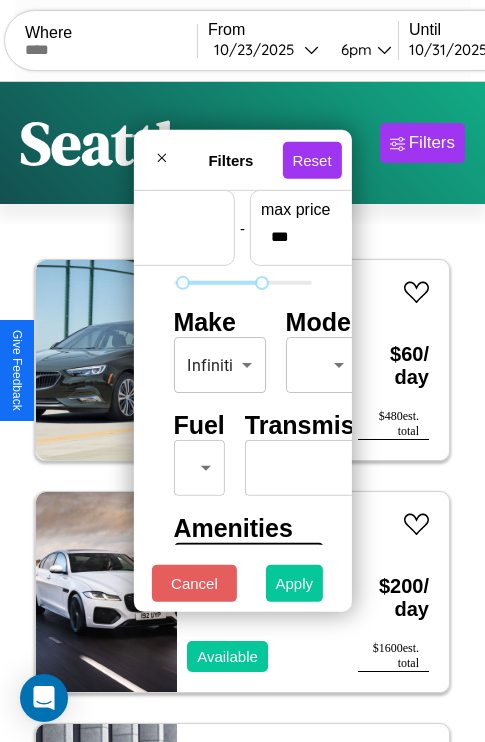 click on "Apply" at bounding box center (295, 583) 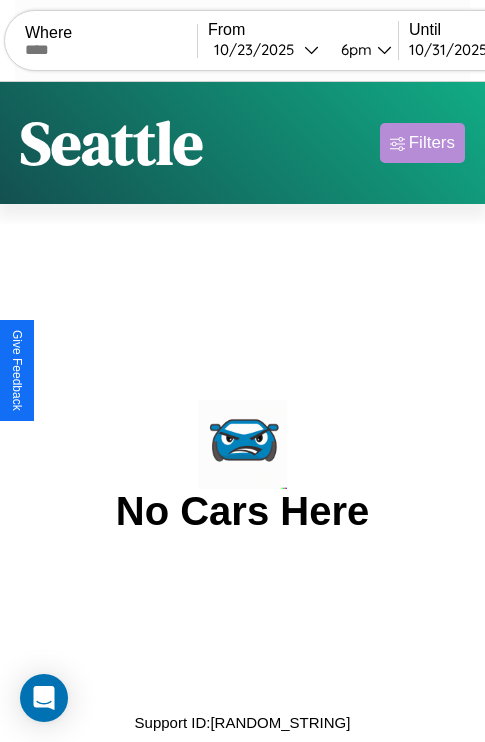 click on "Filters" at bounding box center (432, 143) 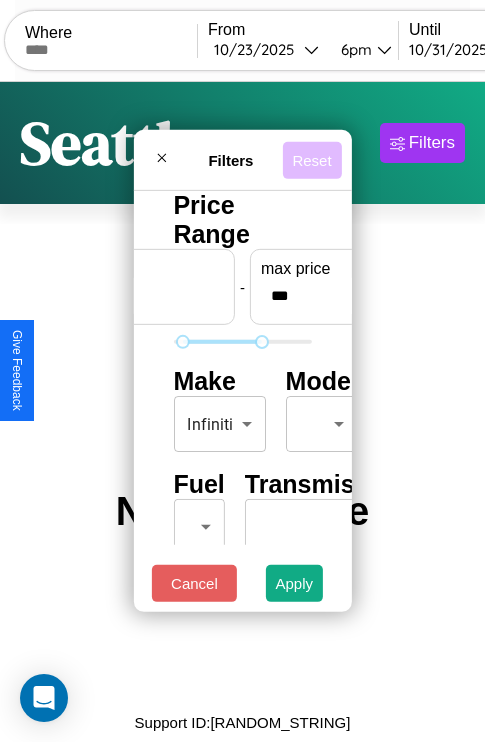 click on "Reset" at bounding box center (311, 159) 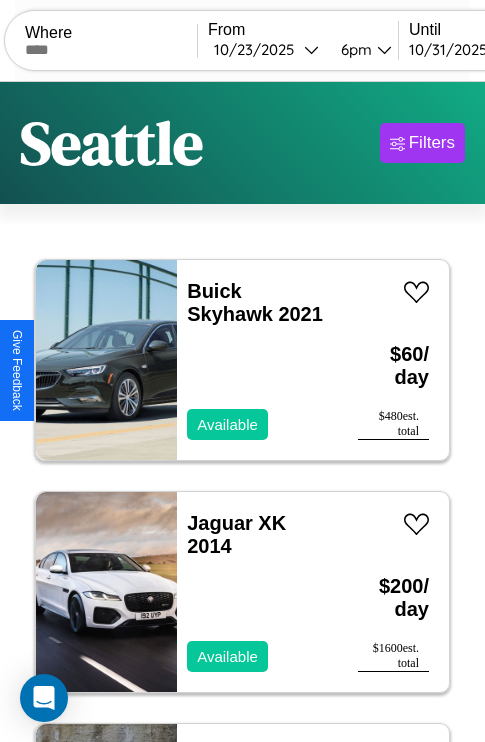 scroll, scrollTop: 79, scrollLeft: 0, axis: vertical 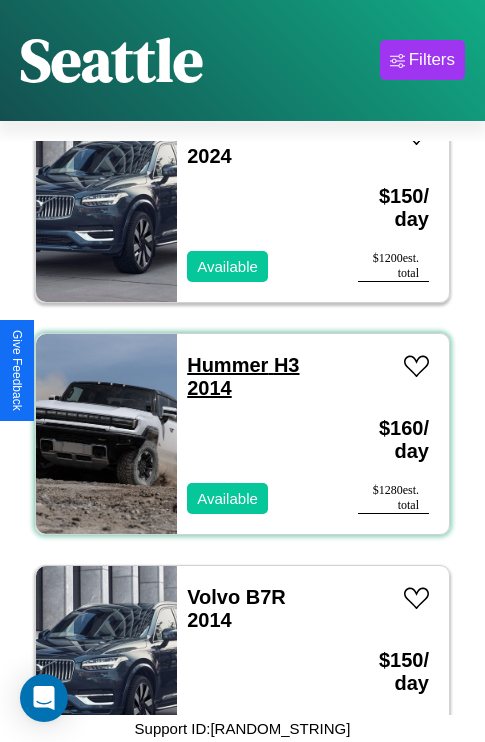 click on "Hummer   H3   2014" at bounding box center (243, 376) 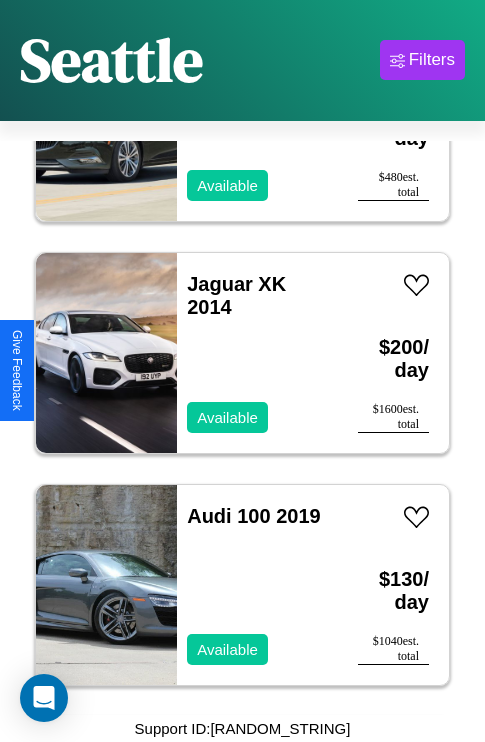 scroll, scrollTop: 75, scrollLeft: 0, axis: vertical 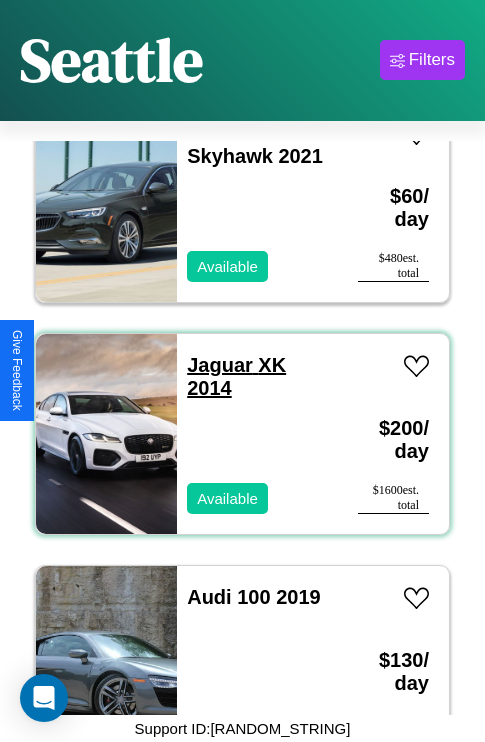 click on "Jaguar   XK   2014" at bounding box center [236, 376] 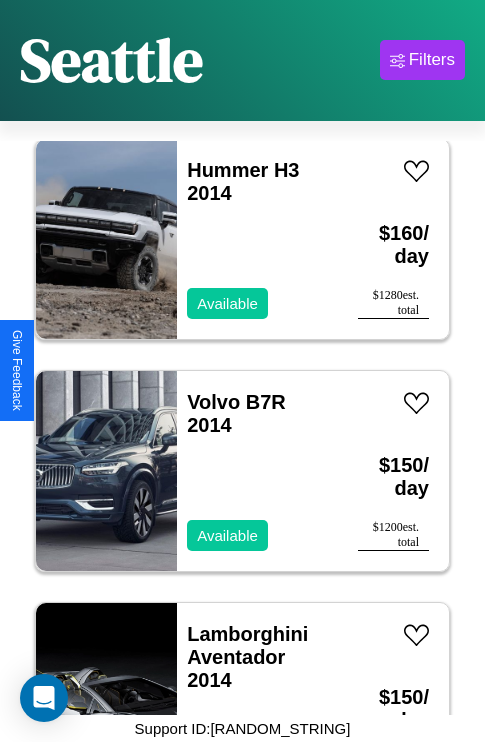 scroll, scrollTop: 1699, scrollLeft: 0, axis: vertical 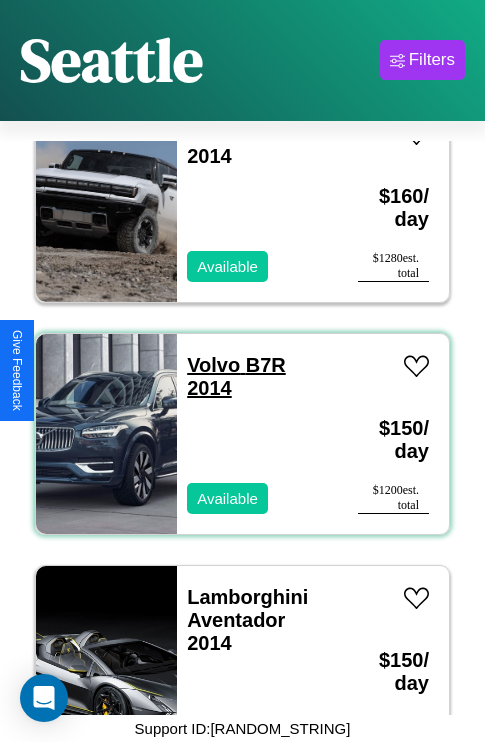 click on "Volvo   B7R   2014" at bounding box center (236, 376) 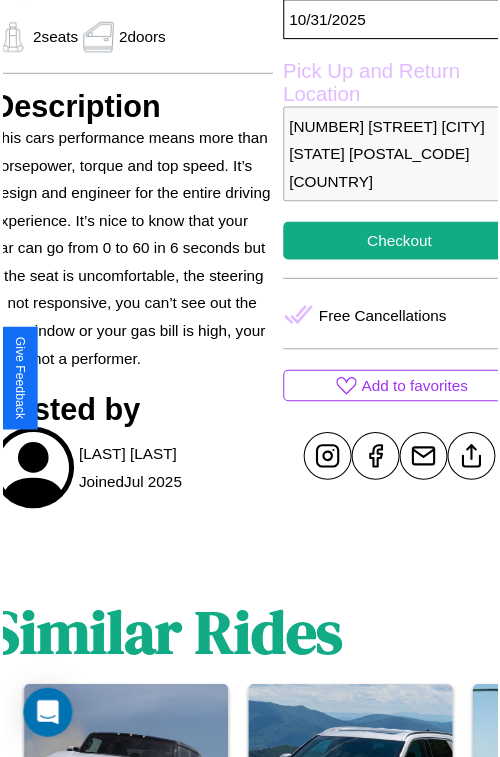 scroll, scrollTop: 667, scrollLeft: 84, axis: both 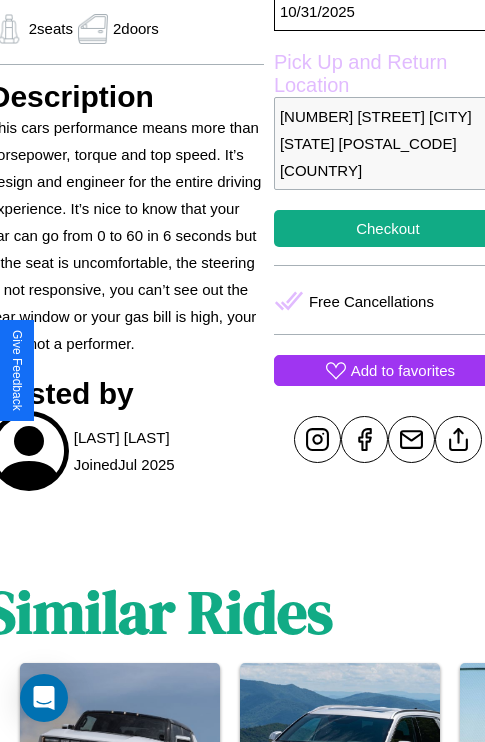 click on "Add to favorites" at bounding box center [403, 370] 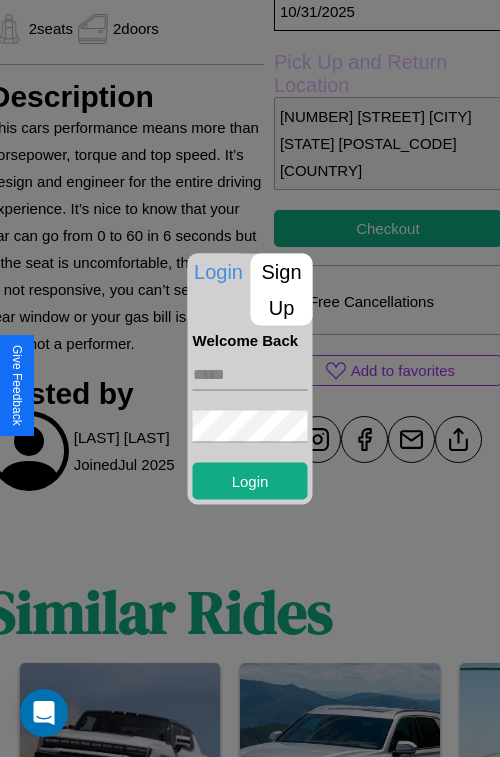 click on "Sign Up" at bounding box center [282, 289] 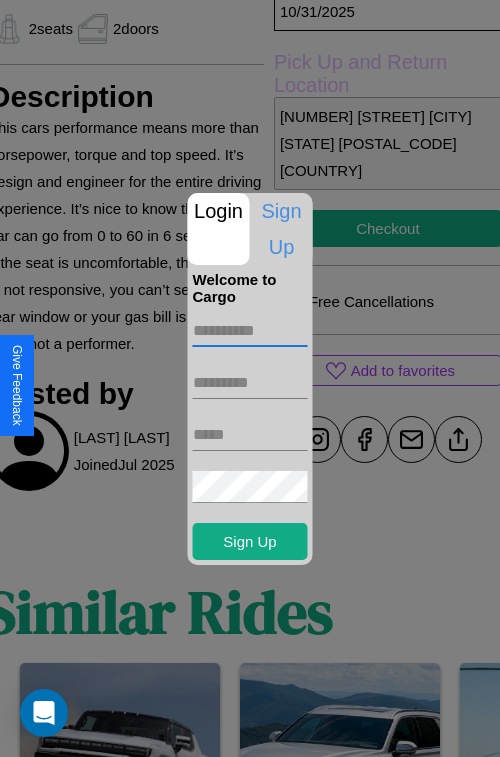 click at bounding box center (250, 331) 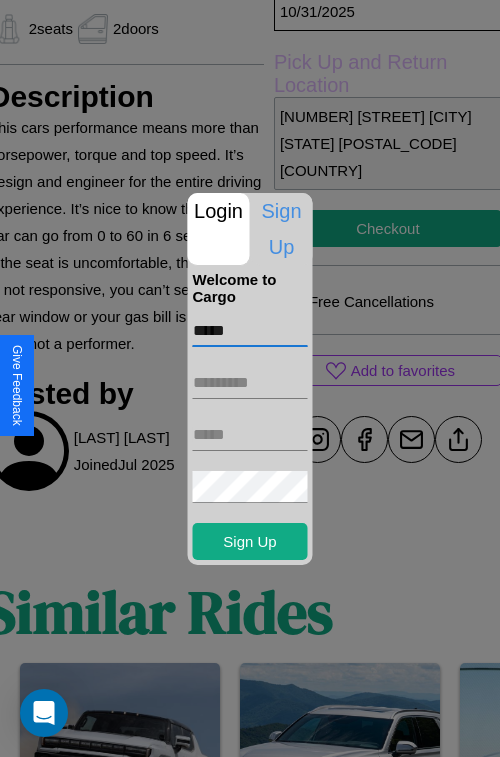 type on "*****" 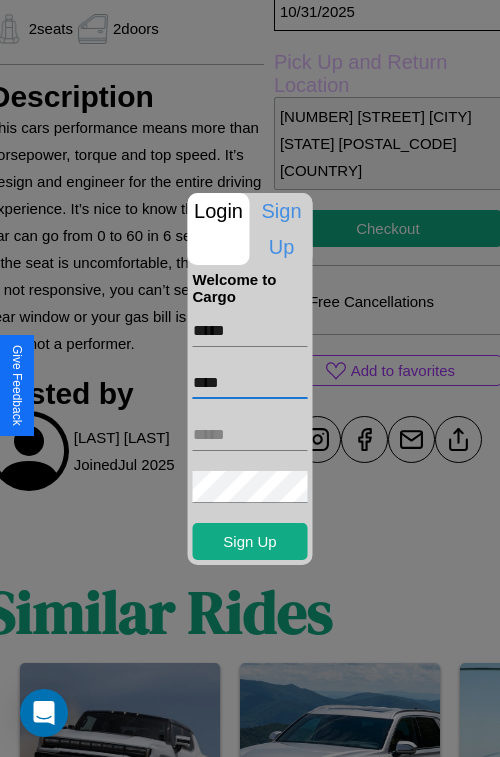 type on "****" 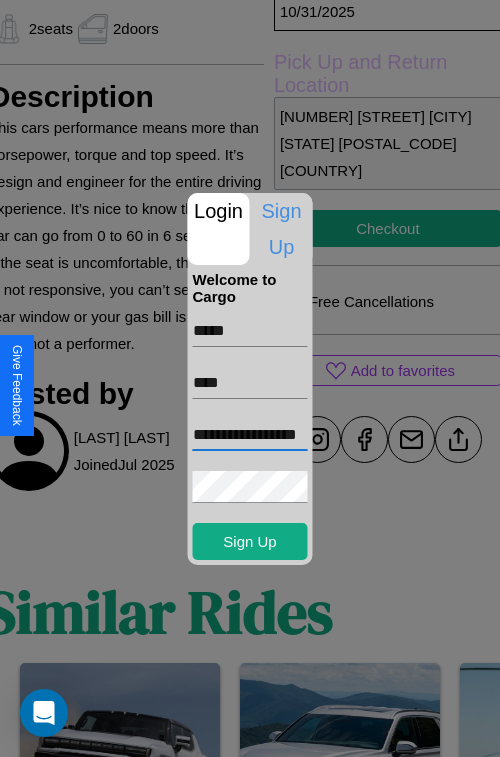 scroll, scrollTop: 0, scrollLeft: 40, axis: horizontal 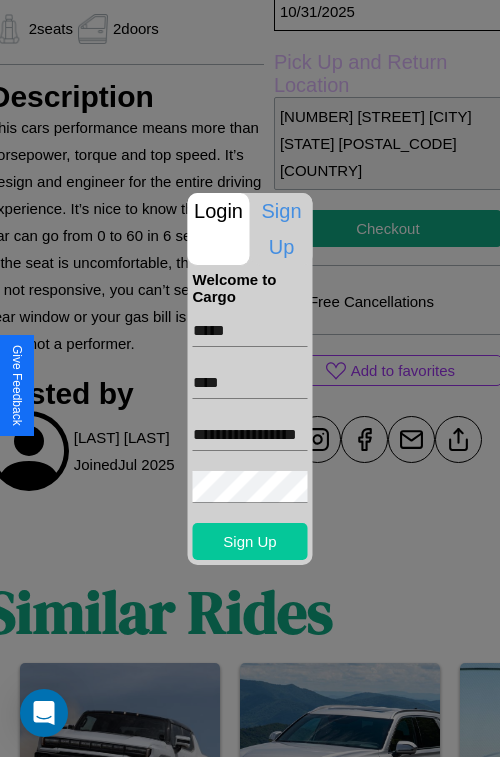 click on "Sign Up" at bounding box center (250, 541) 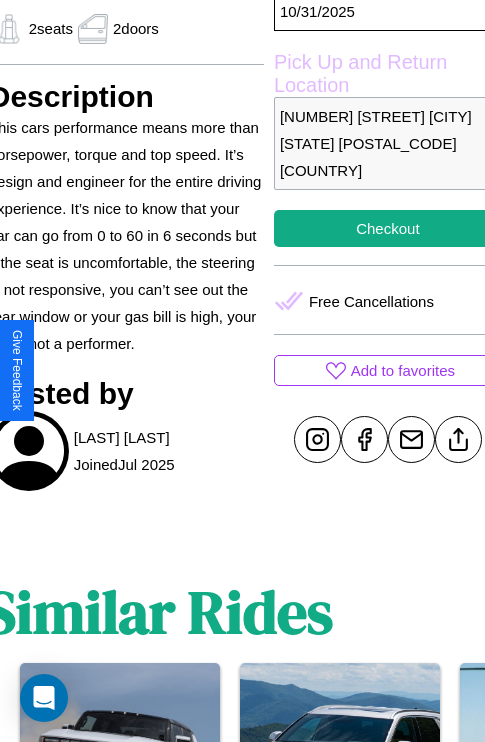scroll, scrollTop: 667, scrollLeft: 84, axis: both 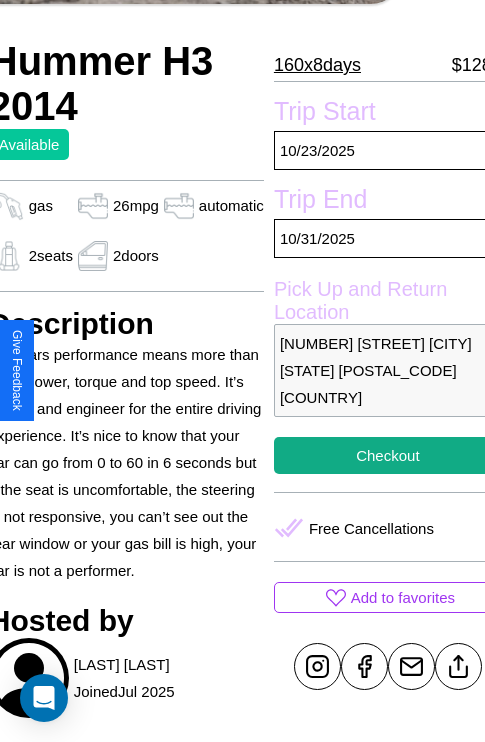 click on "[NUMBER] [STREET]  [CITY] [STATE] [POSTAL_CODE] [COUNTRY]" at bounding box center [388, 370] 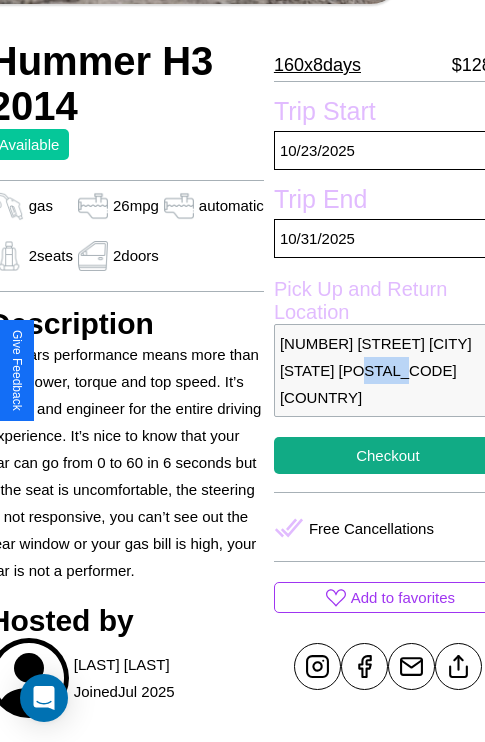click on "[NUMBER] [STREET]  [CITY] [STATE] [POSTAL_CODE] [COUNTRY]" at bounding box center [388, 370] 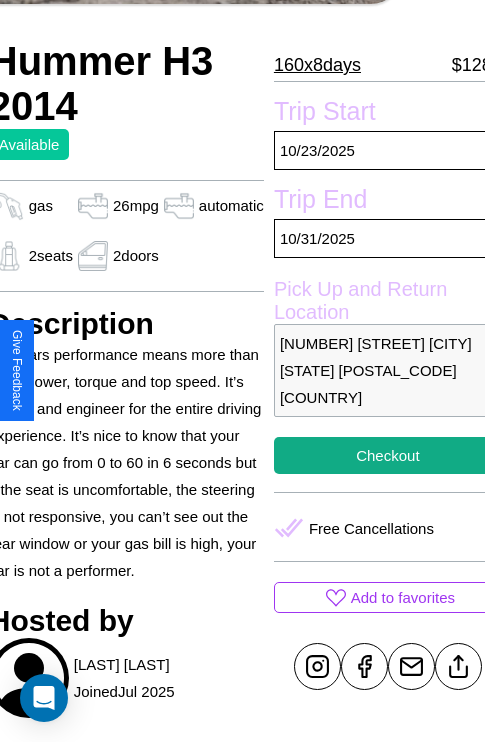 click on "[NUMBER] [STREET]  [CITY] [STATE] [POSTAL_CODE] [COUNTRY]" at bounding box center [388, 370] 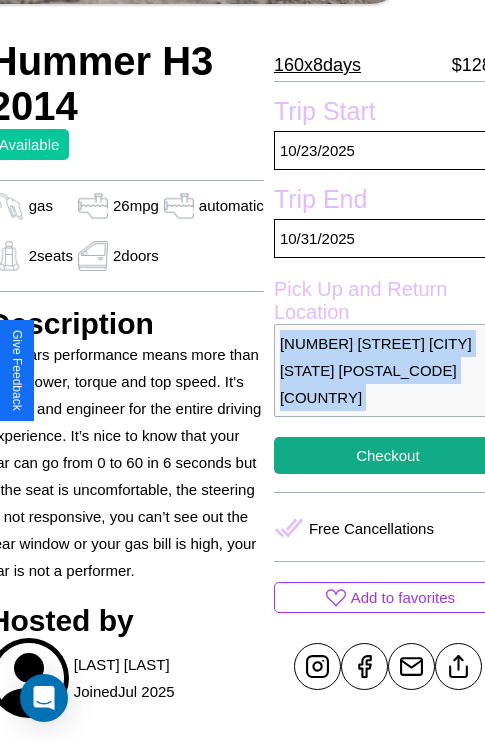 click on "[NUMBER] [STREET]  [CITY] [STATE] [POSTAL_CODE] [COUNTRY]" at bounding box center (388, 370) 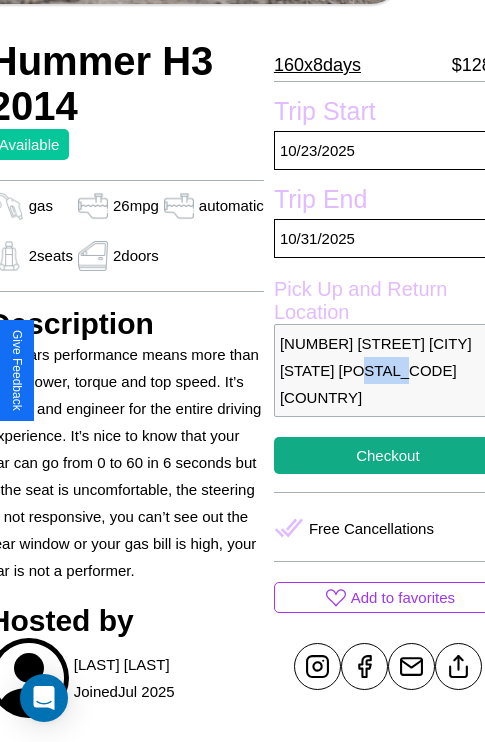 click on "[NUMBER] [STREET]  [CITY] [STATE] [POSTAL_CODE] [COUNTRY]" at bounding box center (388, 370) 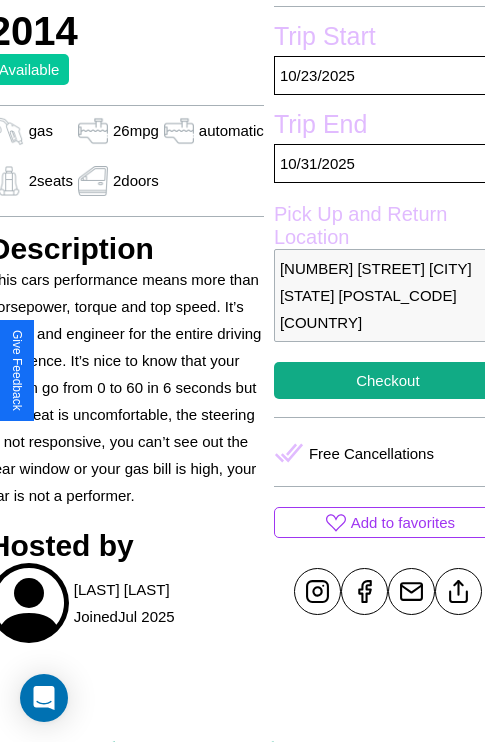 scroll, scrollTop: 525, scrollLeft: 84, axis: both 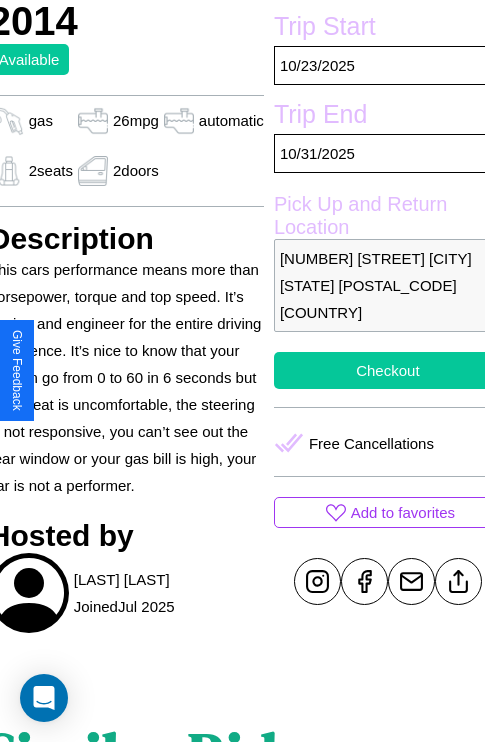 click on "Checkout" at bounding box center [388, 370] 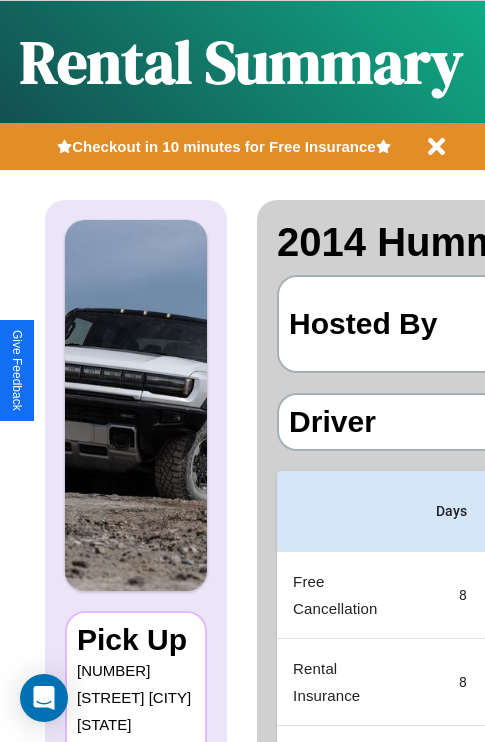 scroll, scrollTop: 0, scrollLeft: 387, axis: horizontal 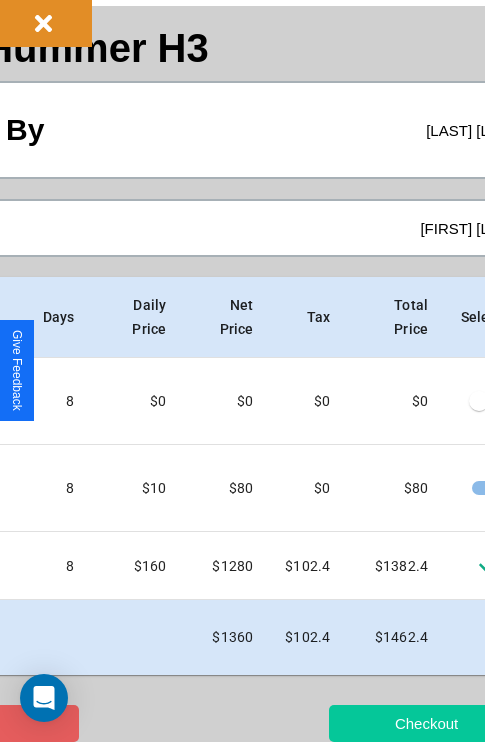 click on "Checkout" at bounding box center (426, 723) 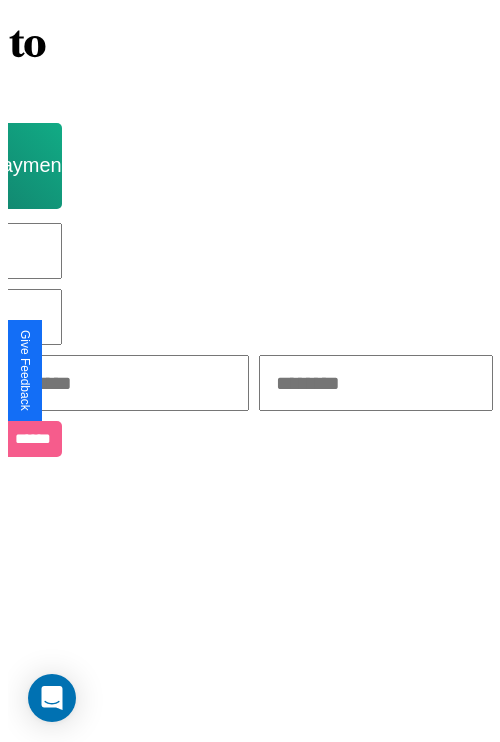 scroll, scrollTop: 0, scrollLeft: 0, axis: both 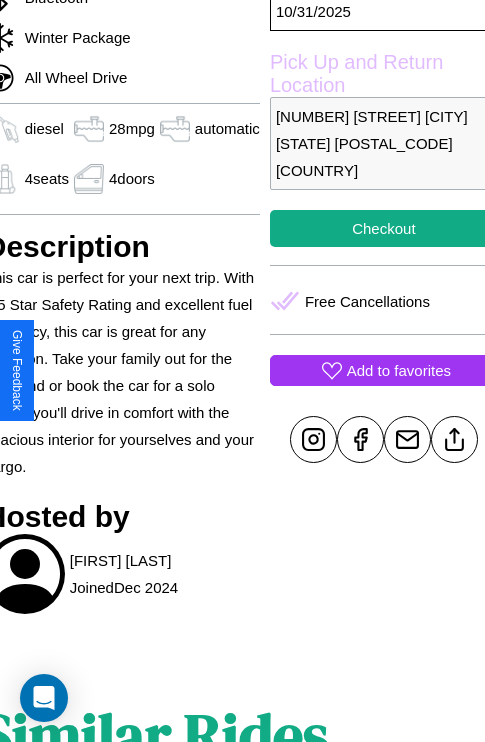 click on "Add to favorites" at bounding box center [399, 370] 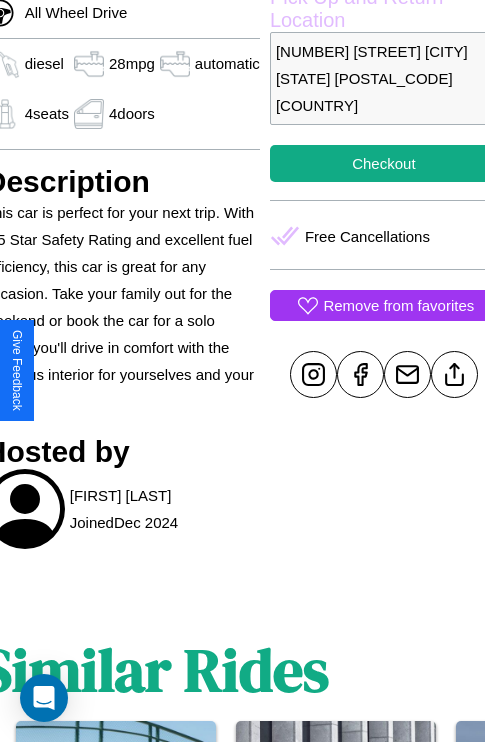 scroll, scrollTop: 737, scrollLeft: 88, axis: both 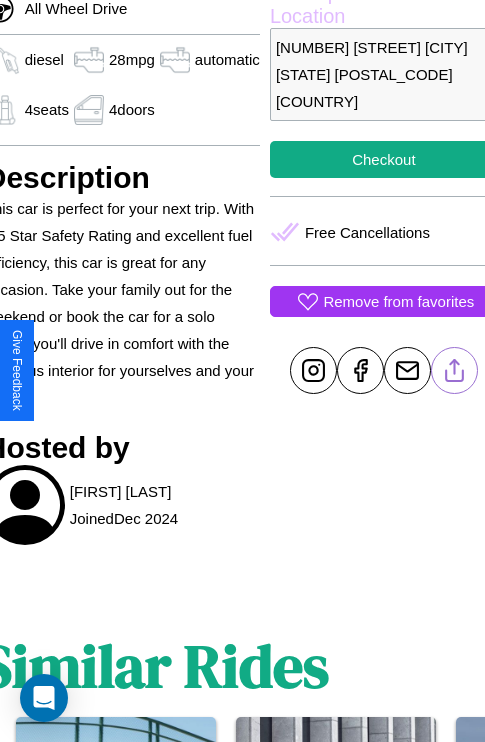 click 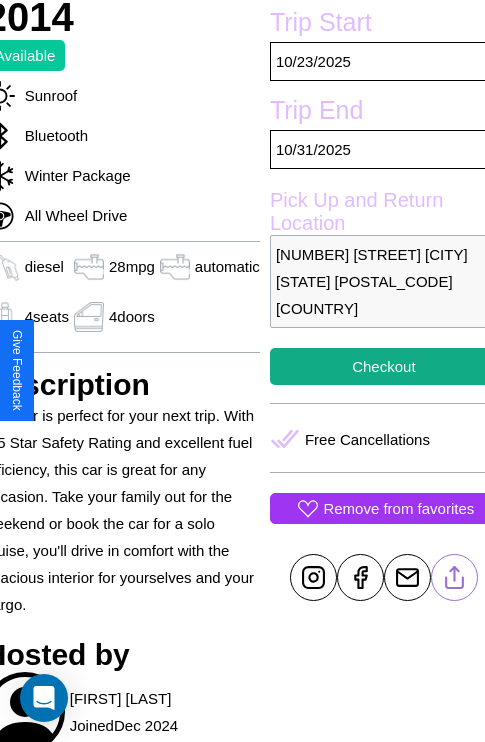 scroll, scrollTop: 526, scrollLeft: 88, axis: both 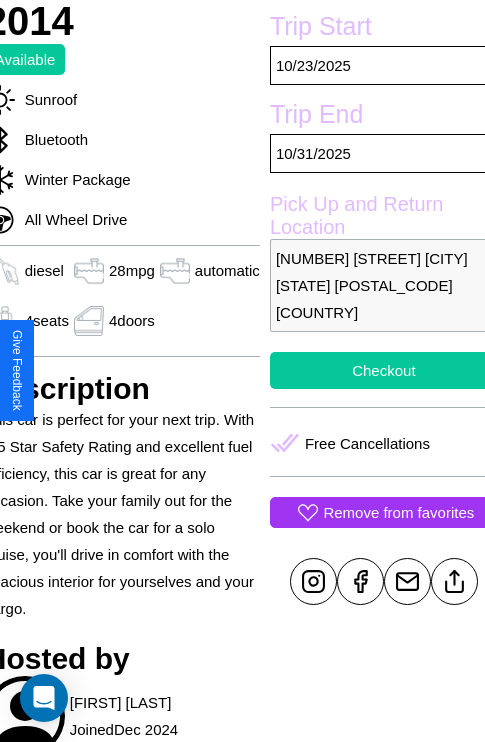 click on "Checkout" at bounding box center [384, 370] 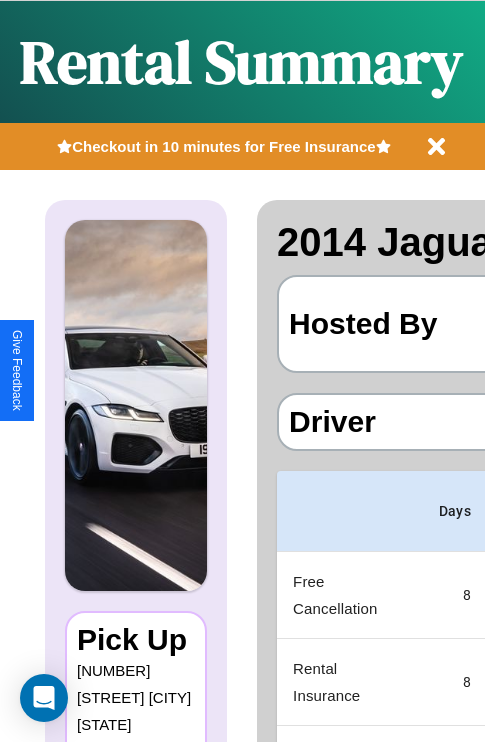 scroll, scrollTop: 0, scrollLeft: 387, axis: horizontal 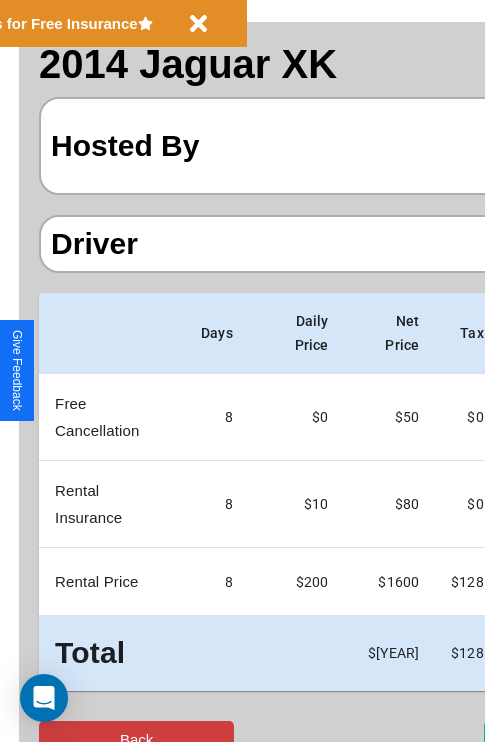 click on "Back" at bounding box center (136, 739) 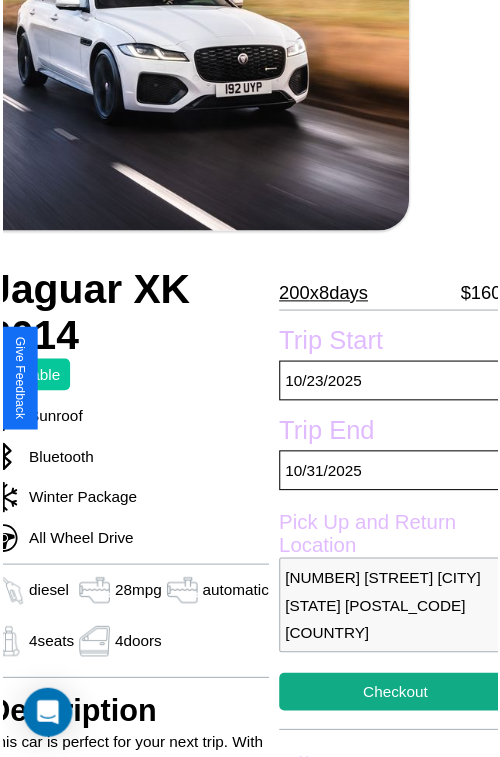 scroll, scrollTop: 221, scrollLeft: 88, axis: both 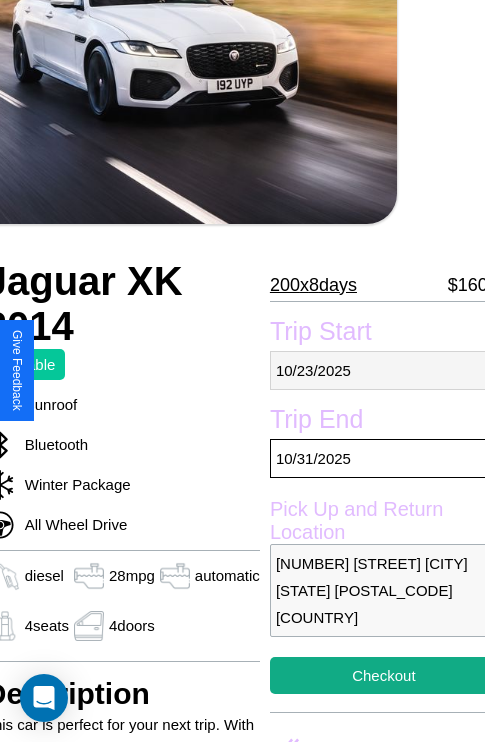 click on "10 / 23 / 2025" at bounding box center (384, 370) 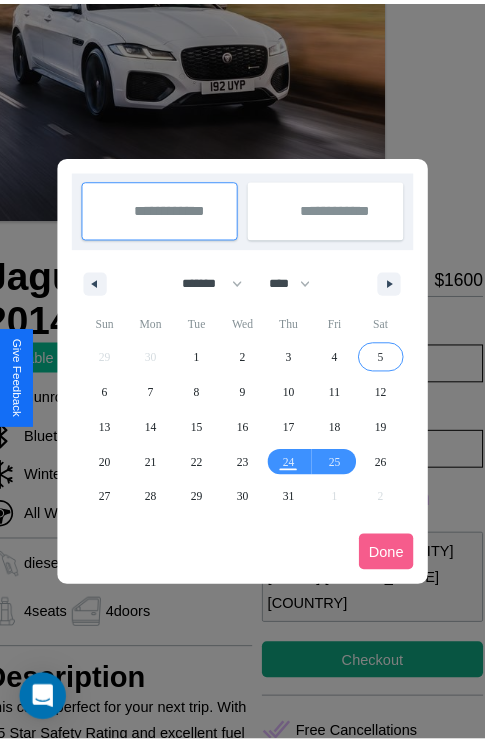 scroll, scrollTop: 0, scrollLeft: 88, axis: horizontal 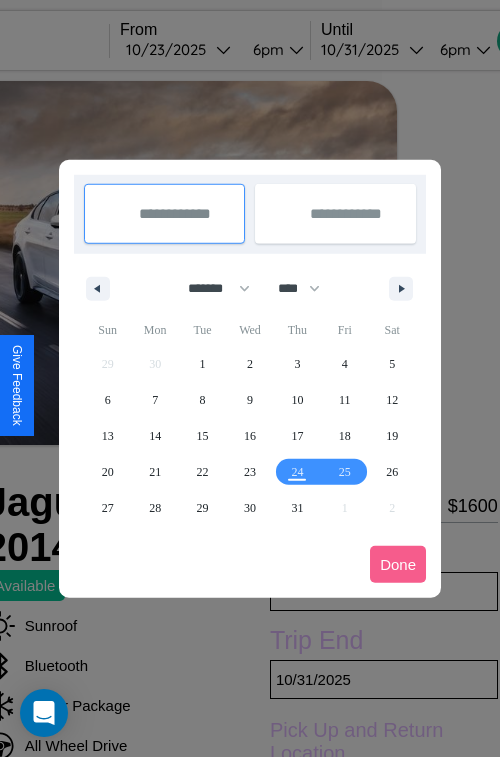 click at bounding box center (250, 378) 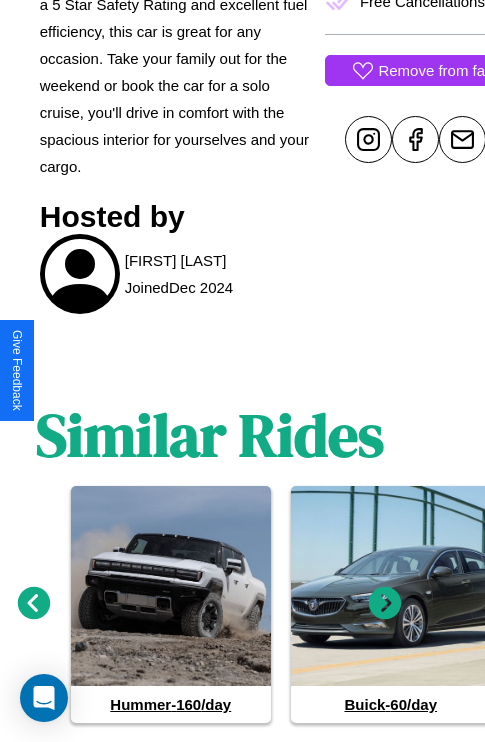 scroll, scrollTop: 1016, scrollLeft: 30, axis: both 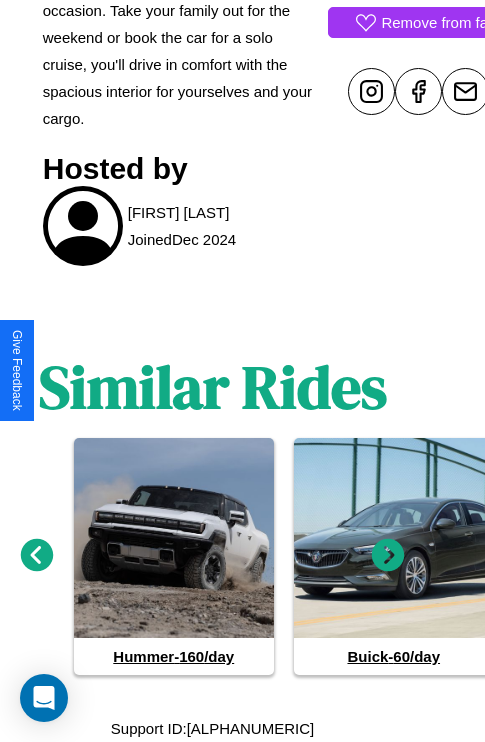 click 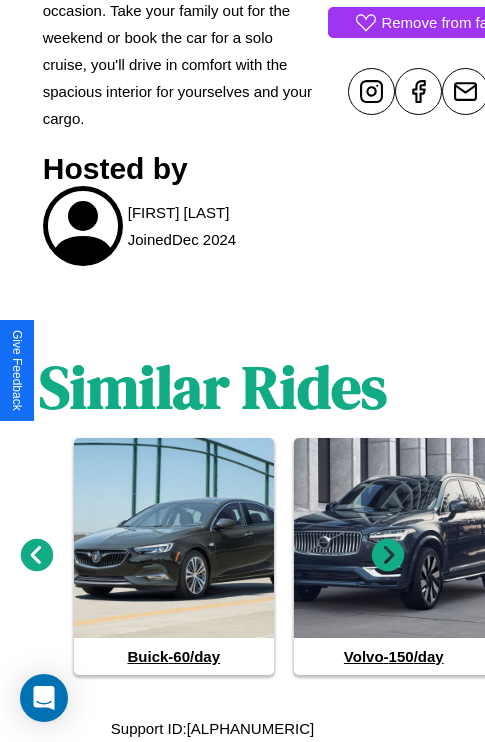click 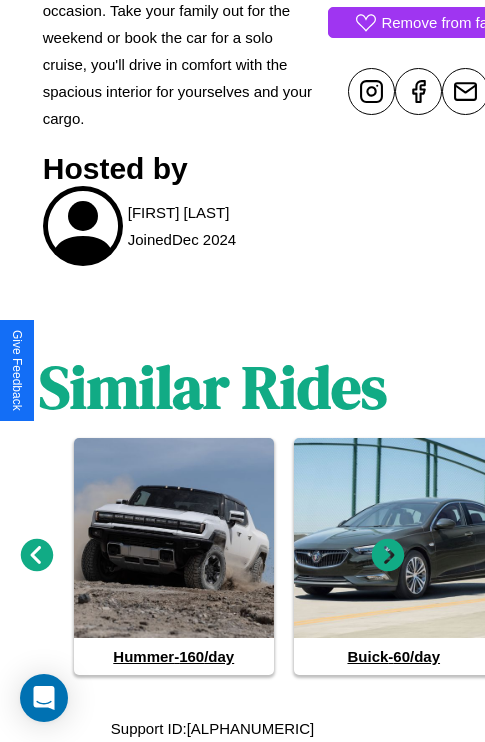 click 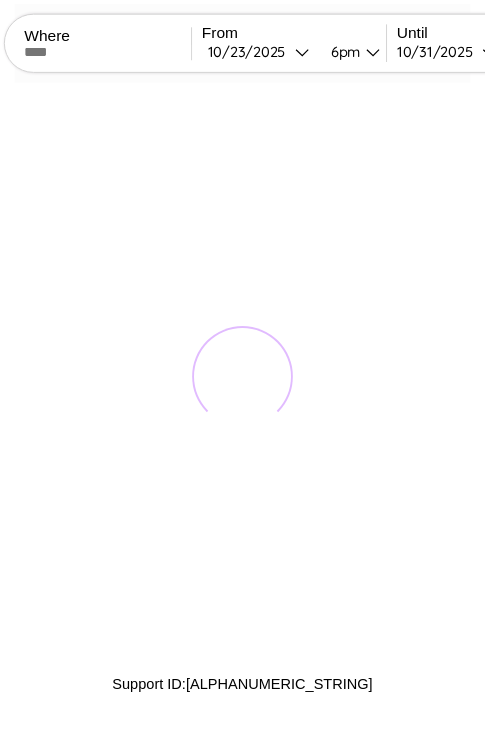 scroll, scrollTop: 0, scrollLeft: 0, axis: both 